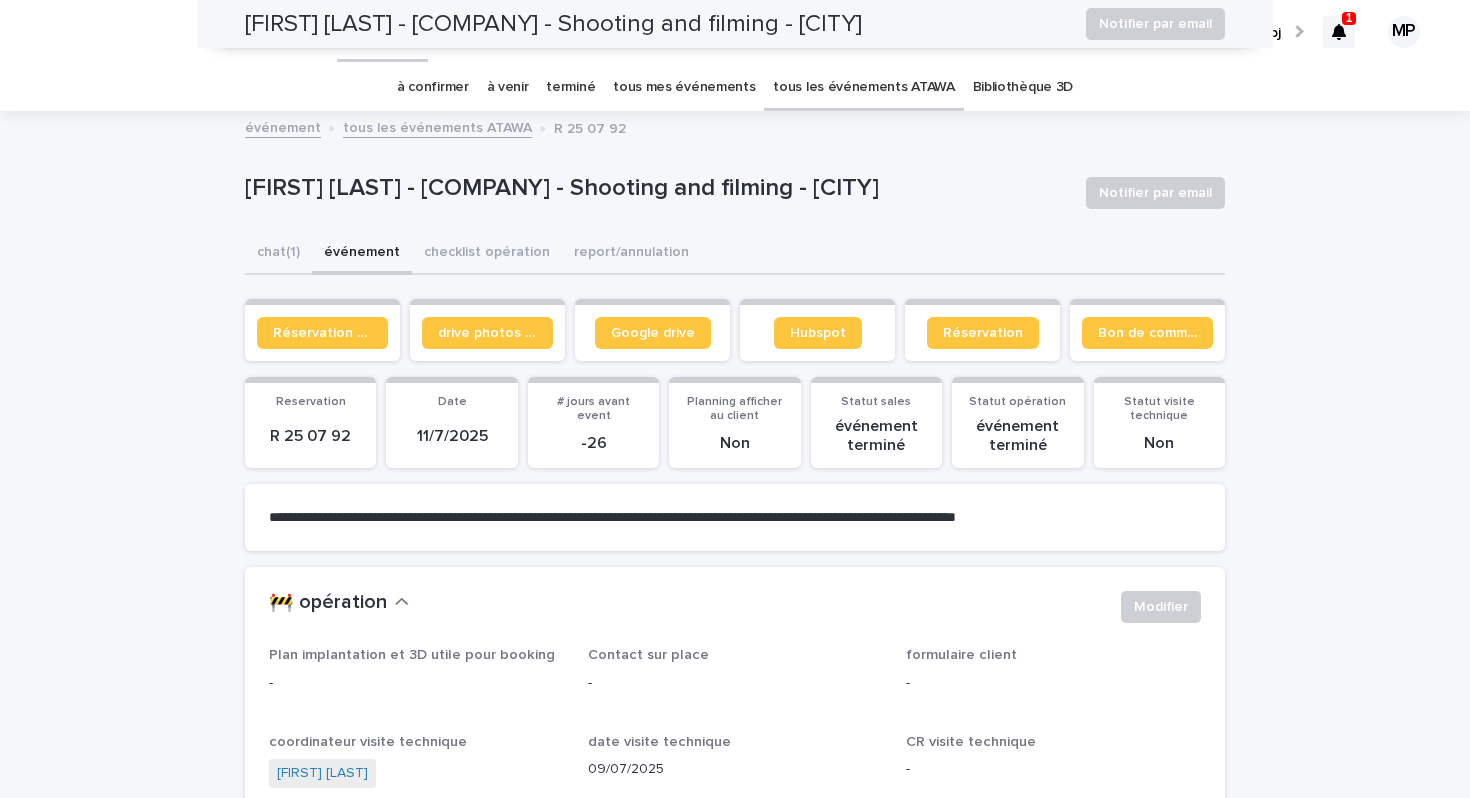 scroll, scrollTop: 0, scrollLeft: 0, axis: both 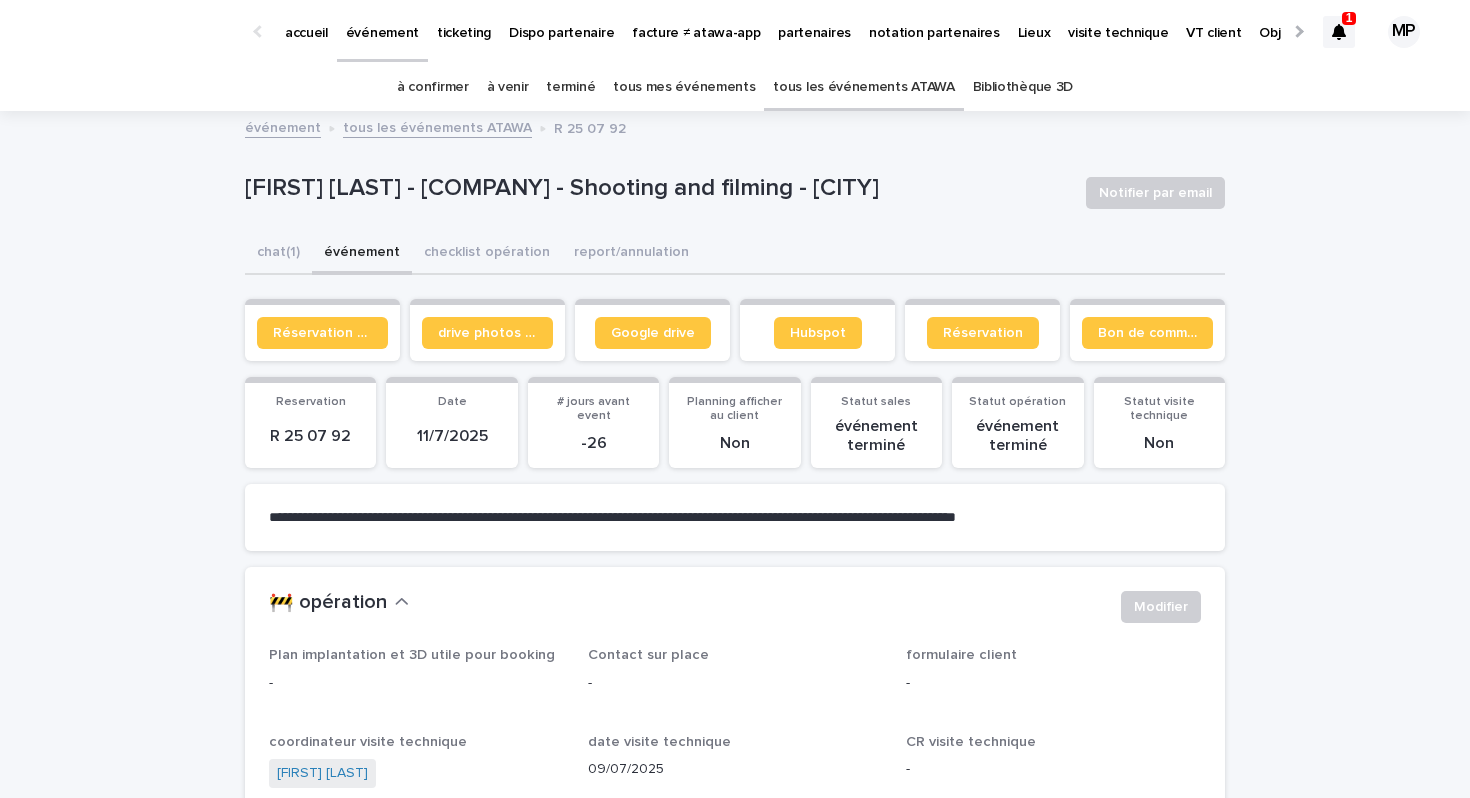 click on "tous les événements ATAWA" at bounding box center (863, 87) 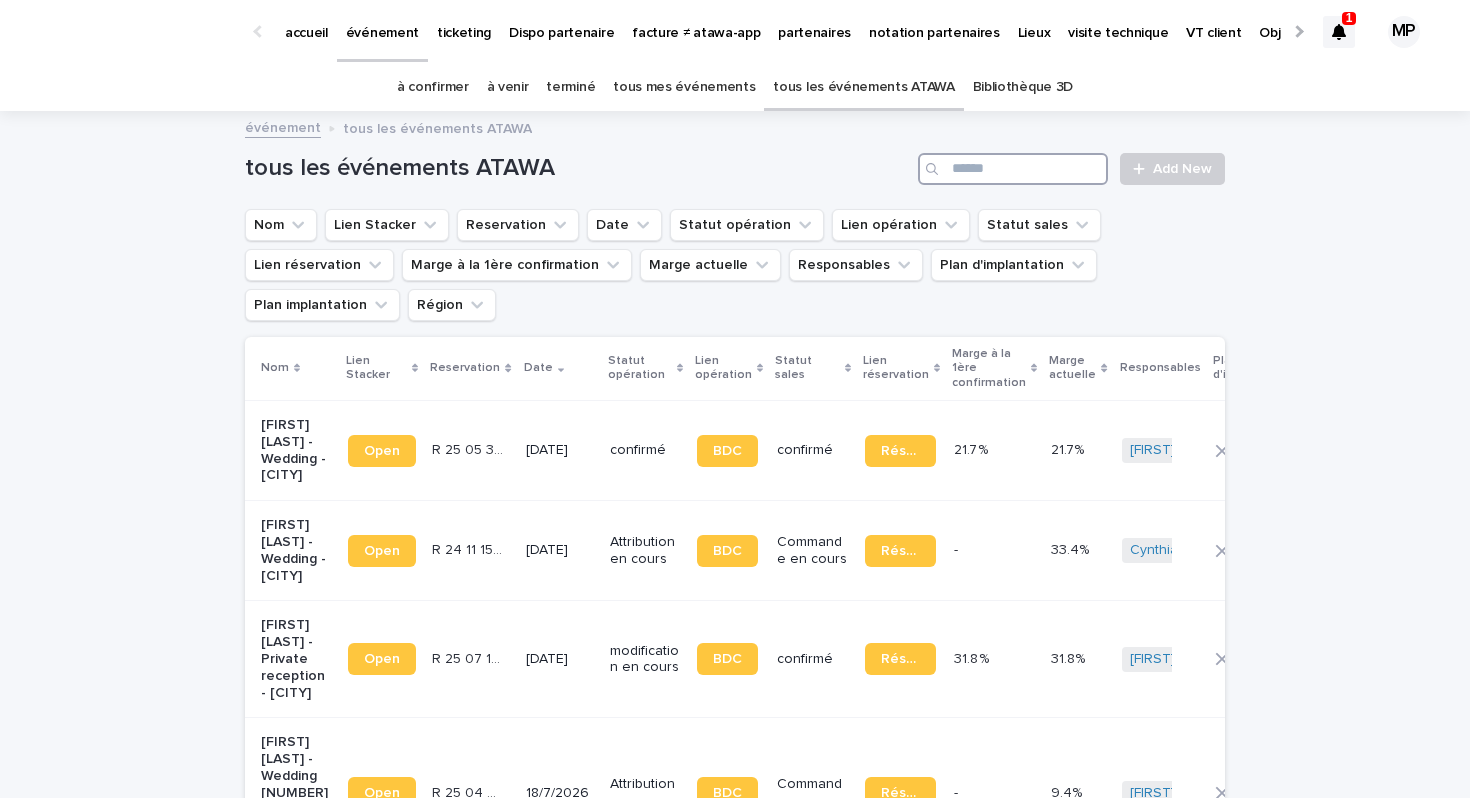 click at bounding box center (1013, 169) 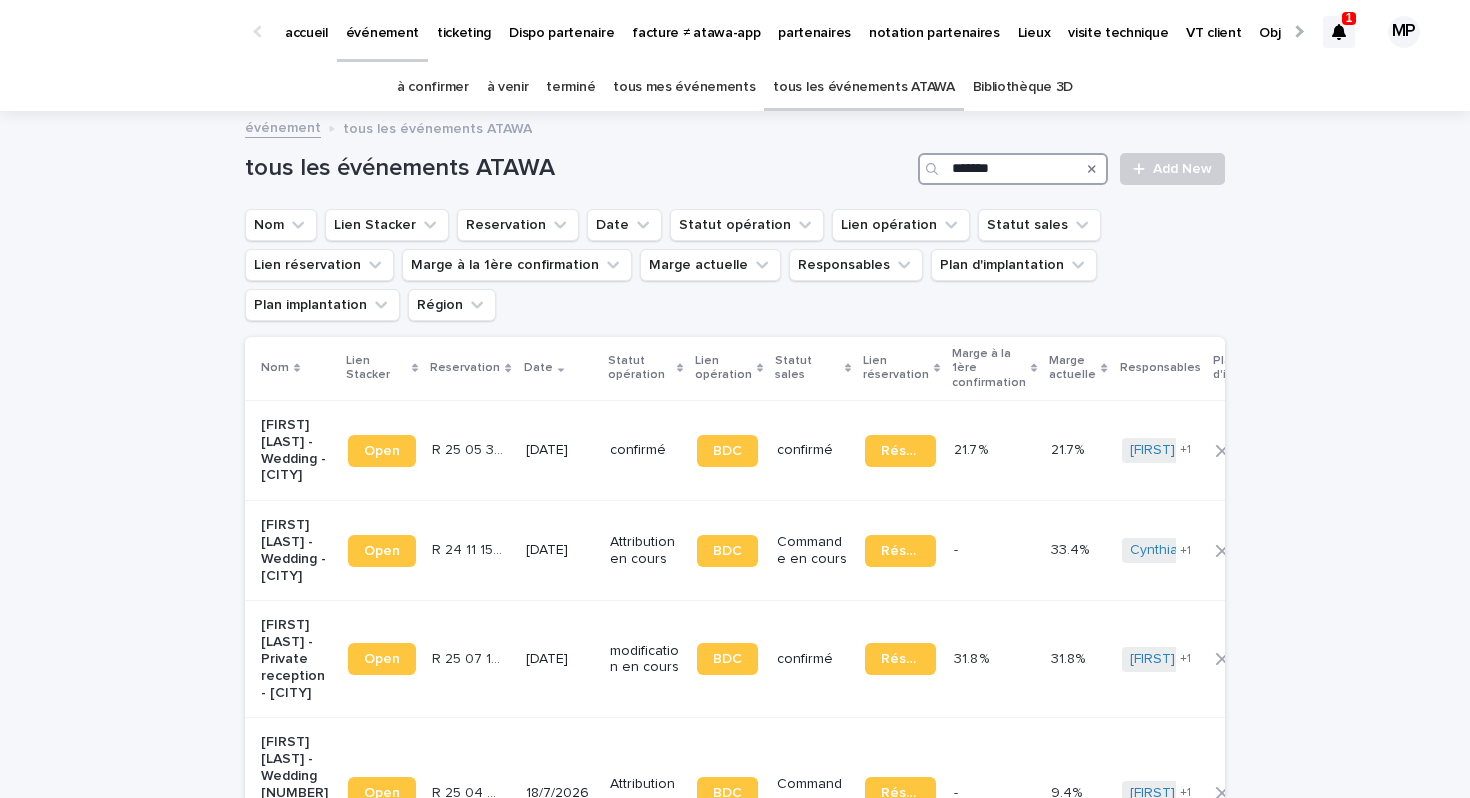 type on "********" 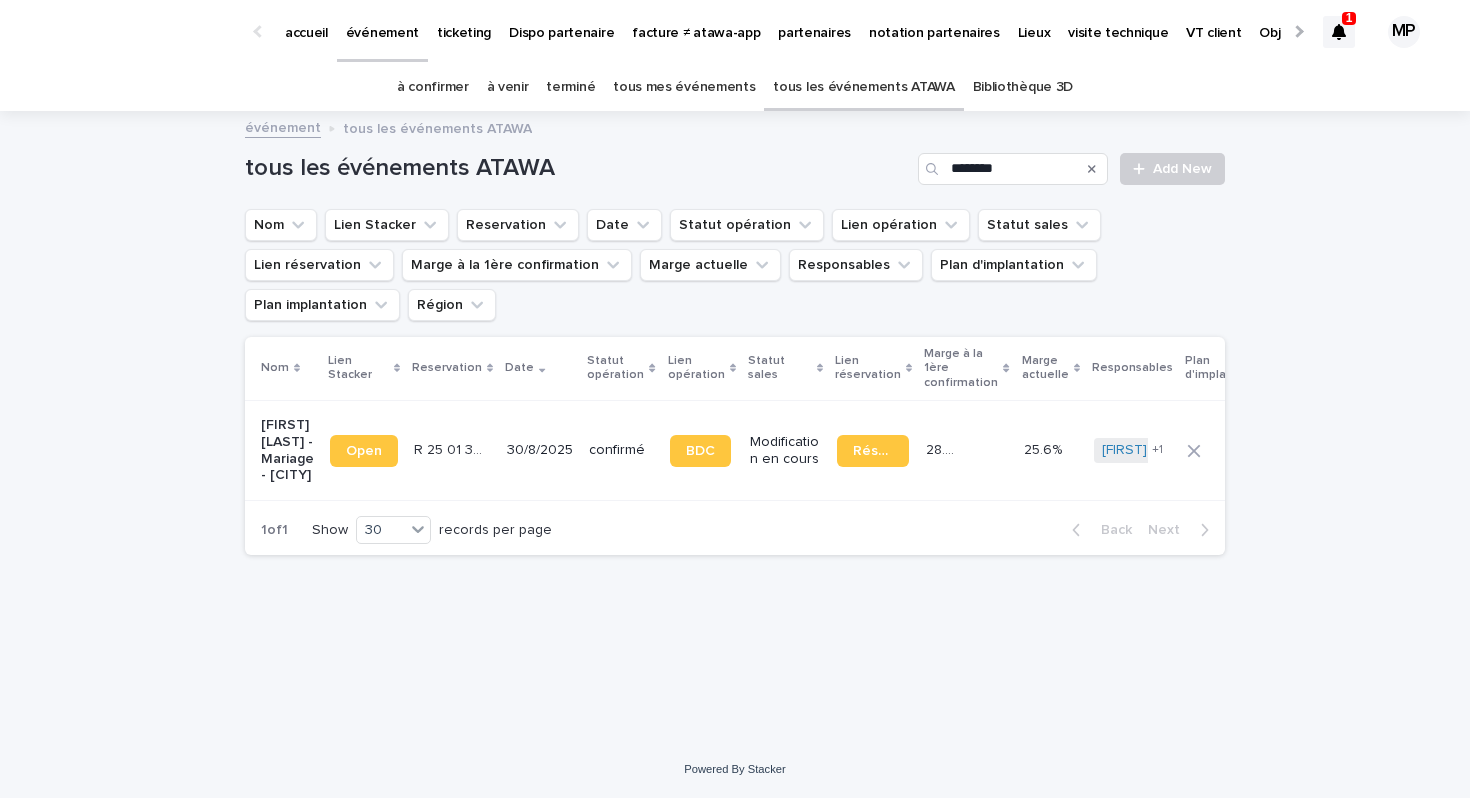 click on "Sabrina Caracappa - Mariage - Laissaud" at bounding box center [287, 450] 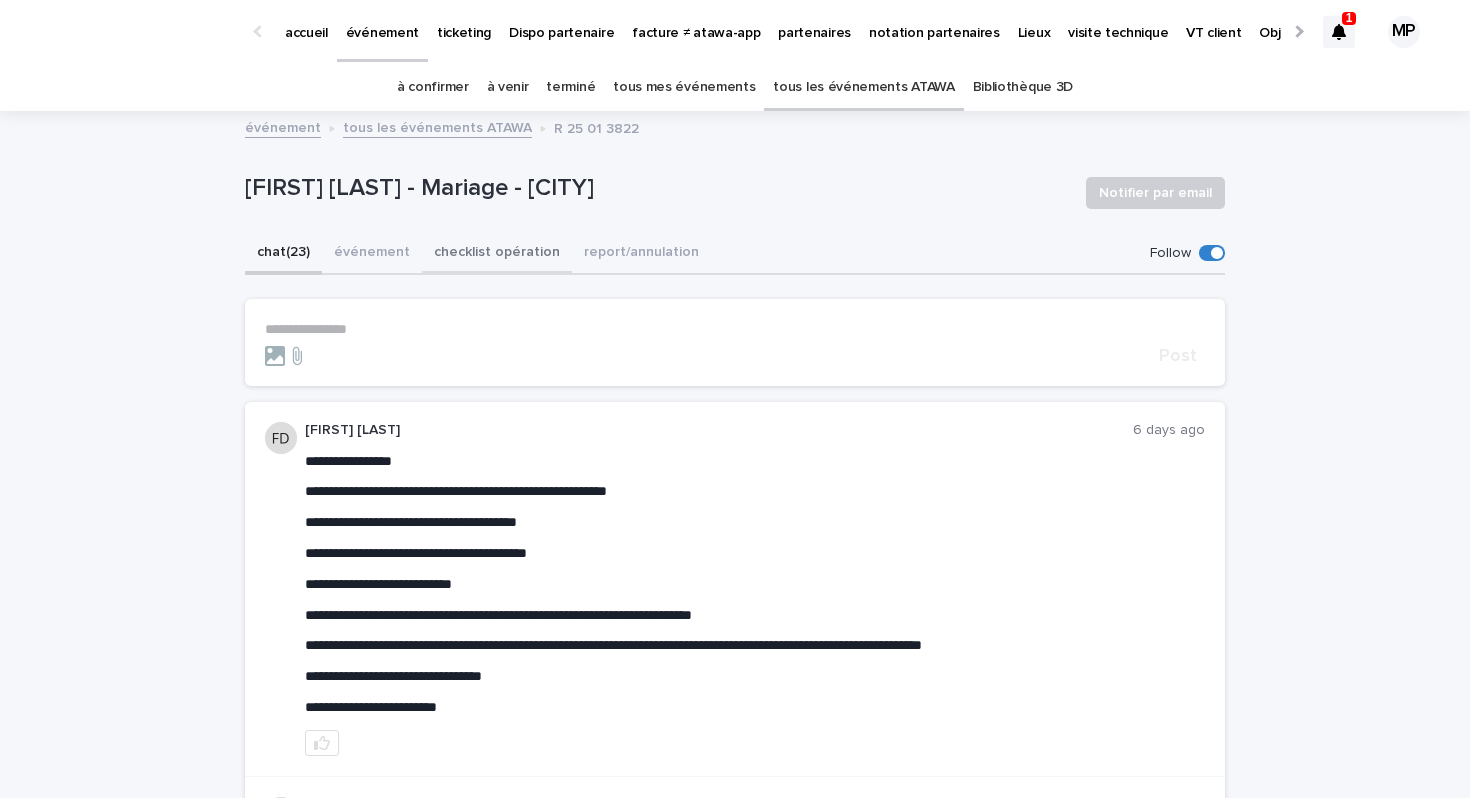 click on "checklist opération" at bounding box center (497, 254) 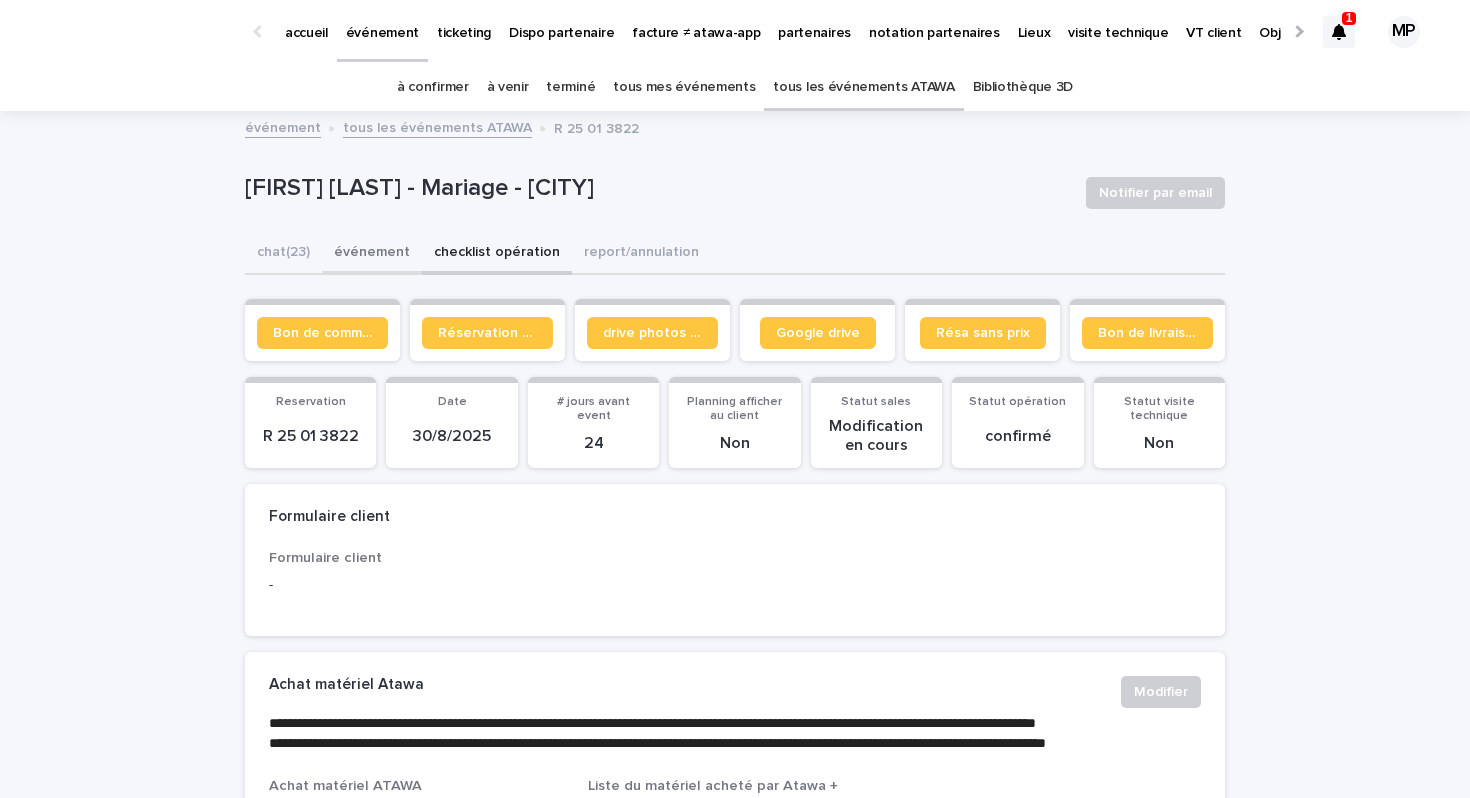 click on "événement" at bounding box center [372, 254] 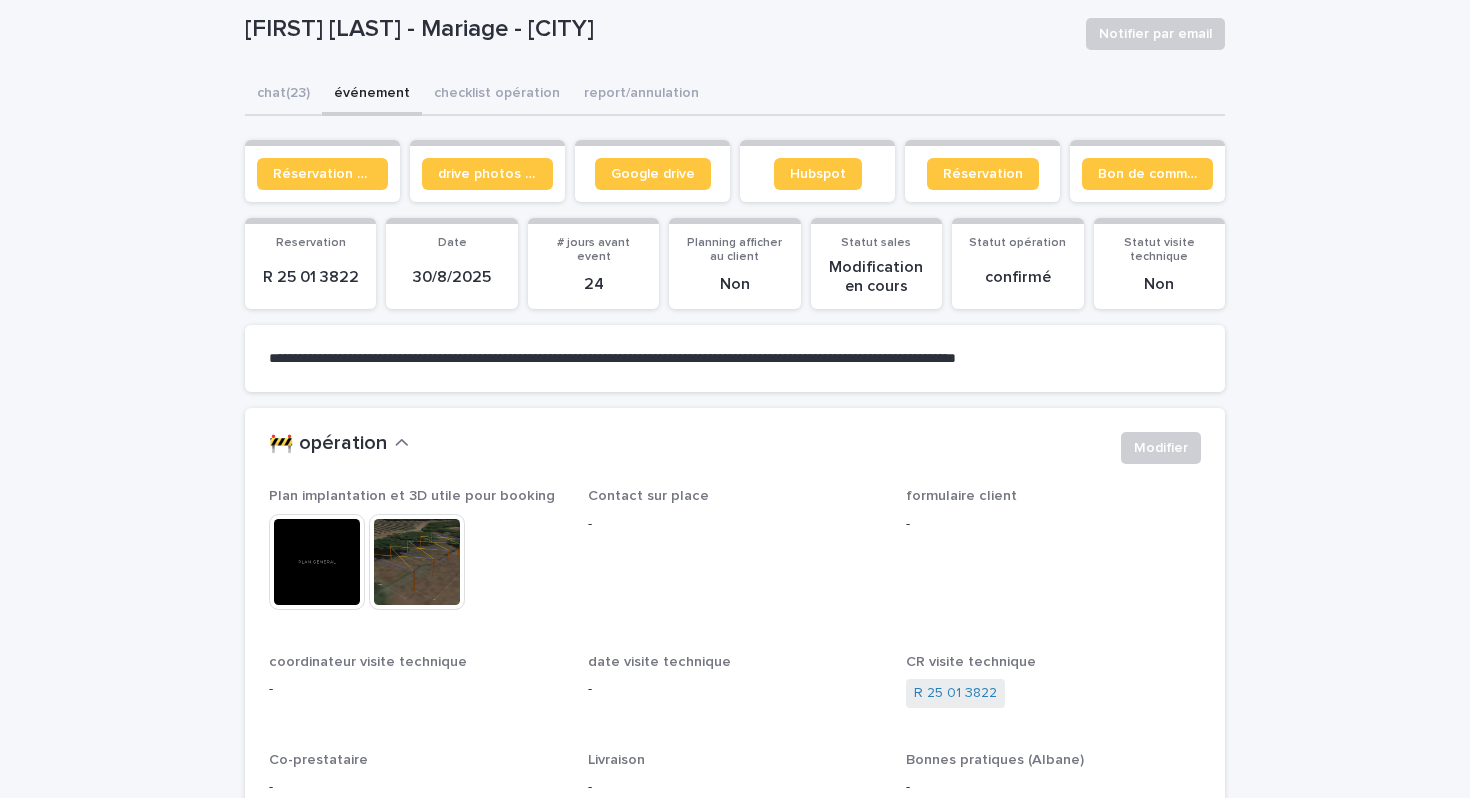 scroll, scrollTop: 162, scrollLeft: 0, axis: vertical 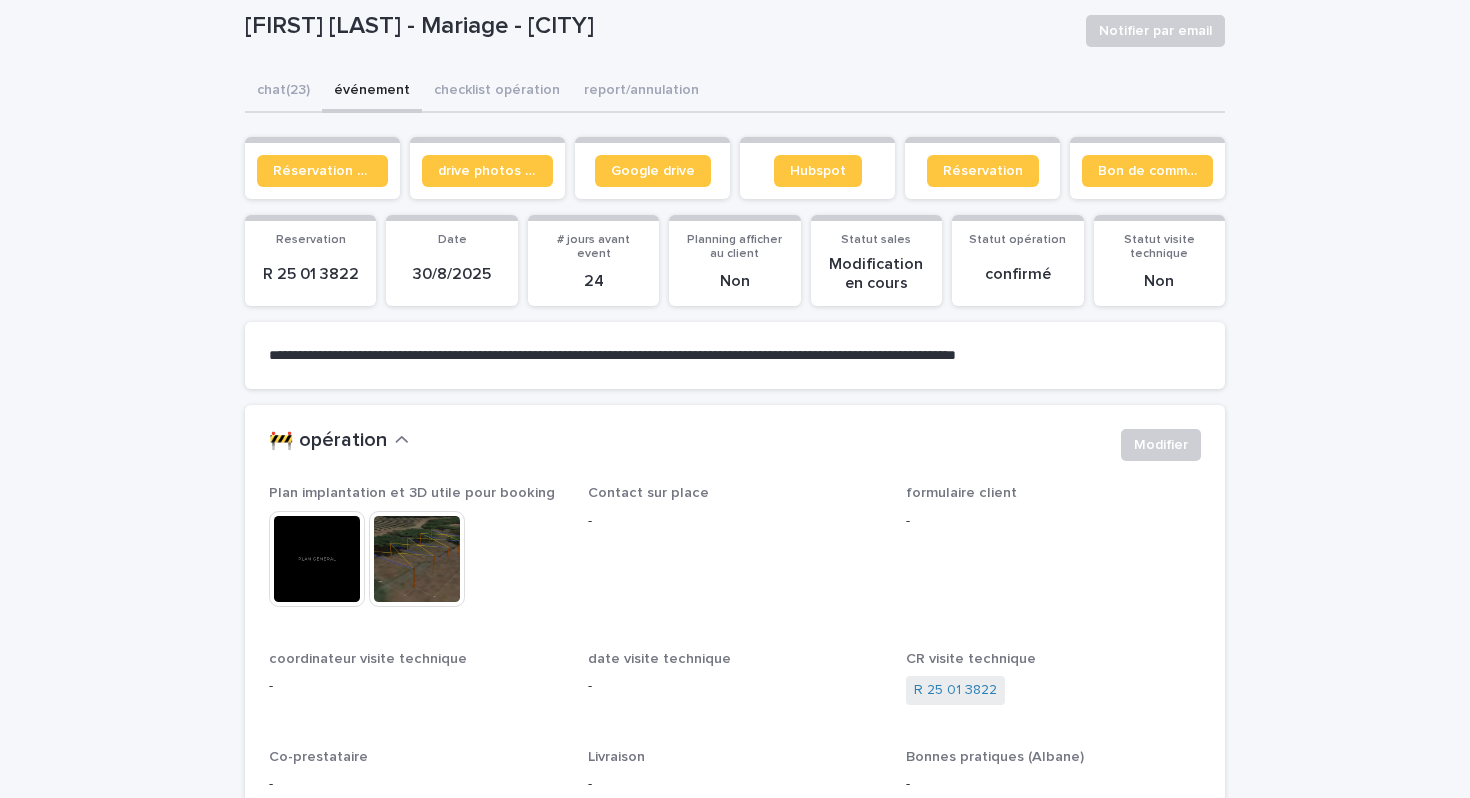 click at bounding box center [317, 559] 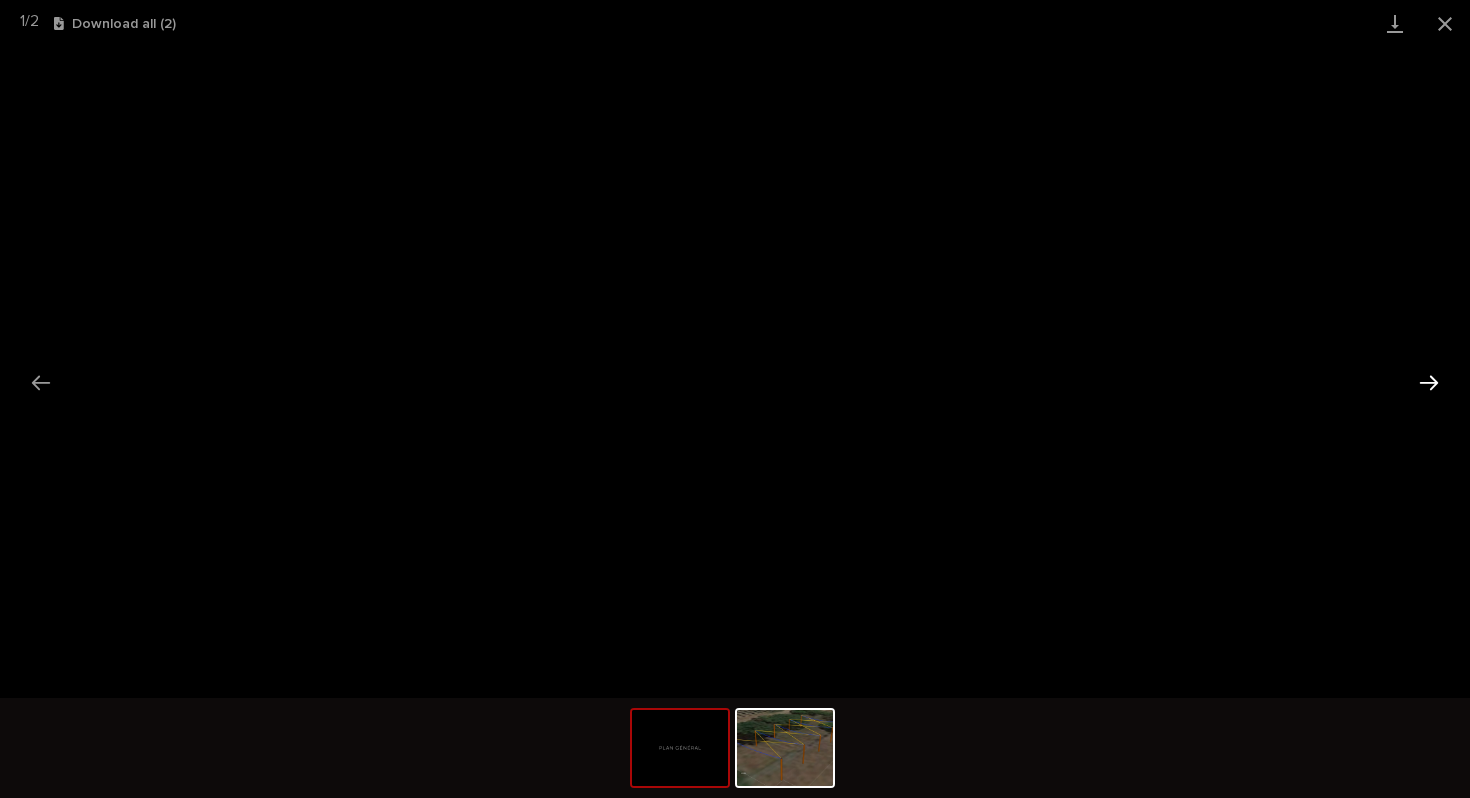 click at bounding box center (1429, 382) 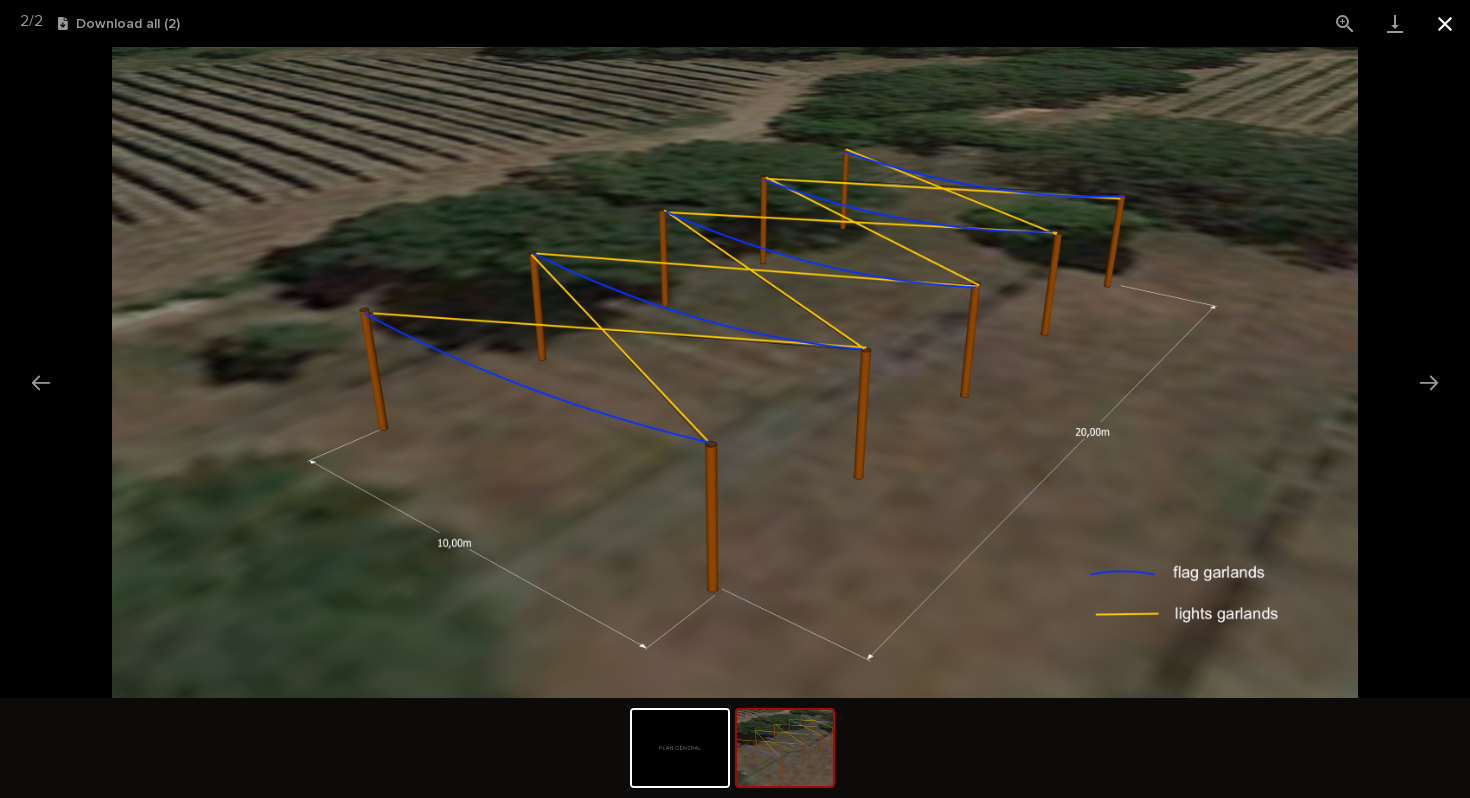 click at bounding box center (1445, 23) 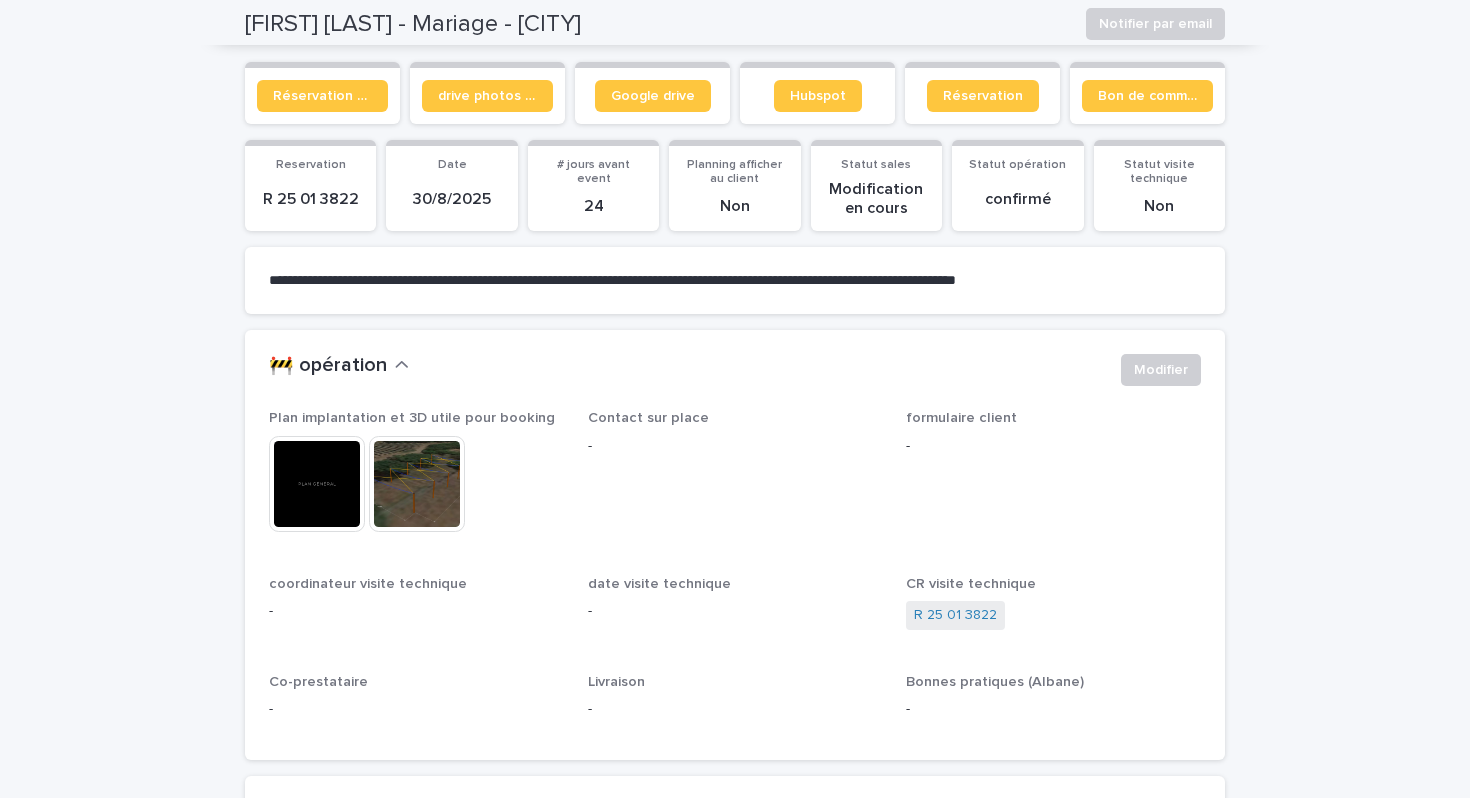 scroll, scrollTop: 34, scrollLeft: 0, axis: vertical 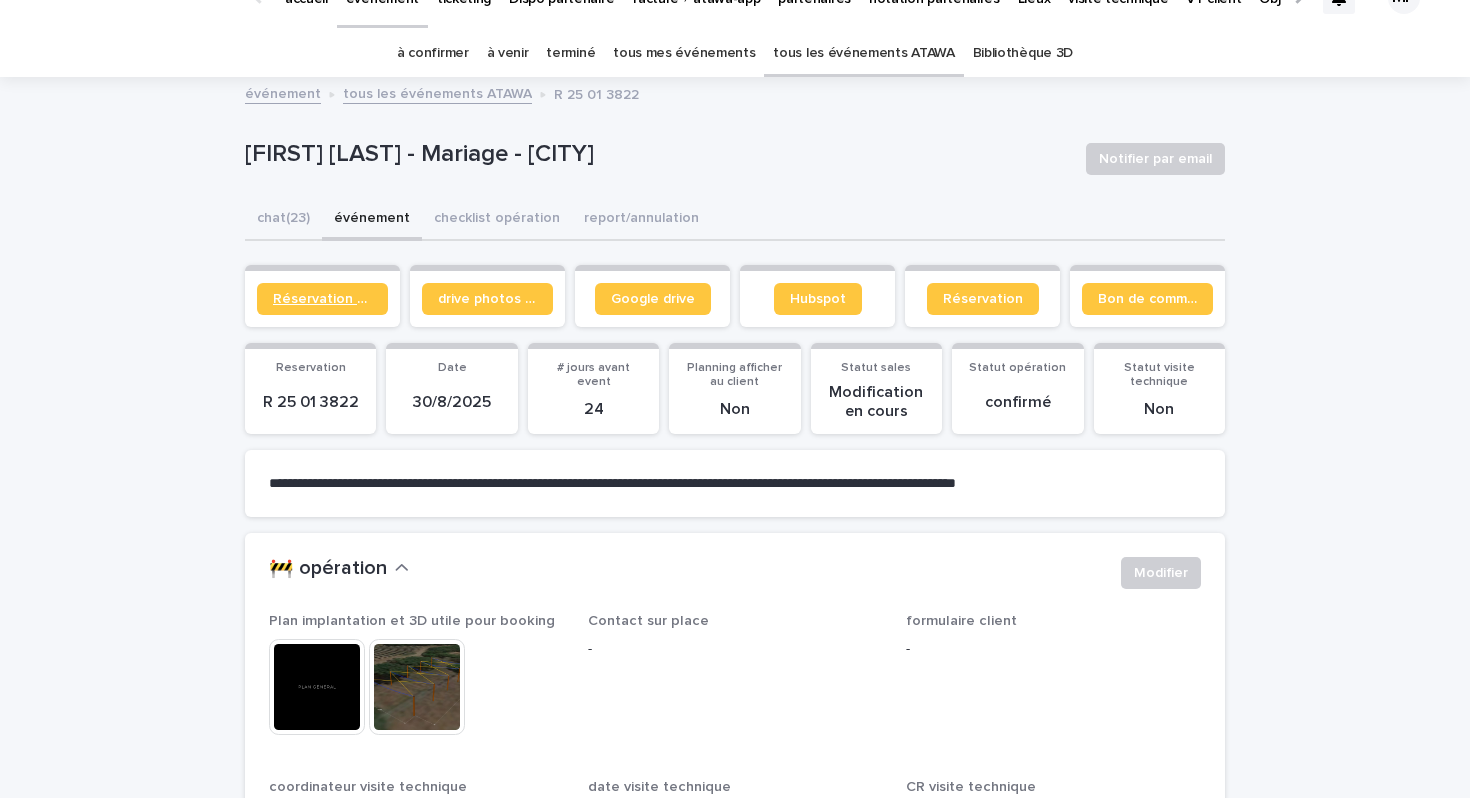 click on "Réservation client" at bounding box center [322, 299] 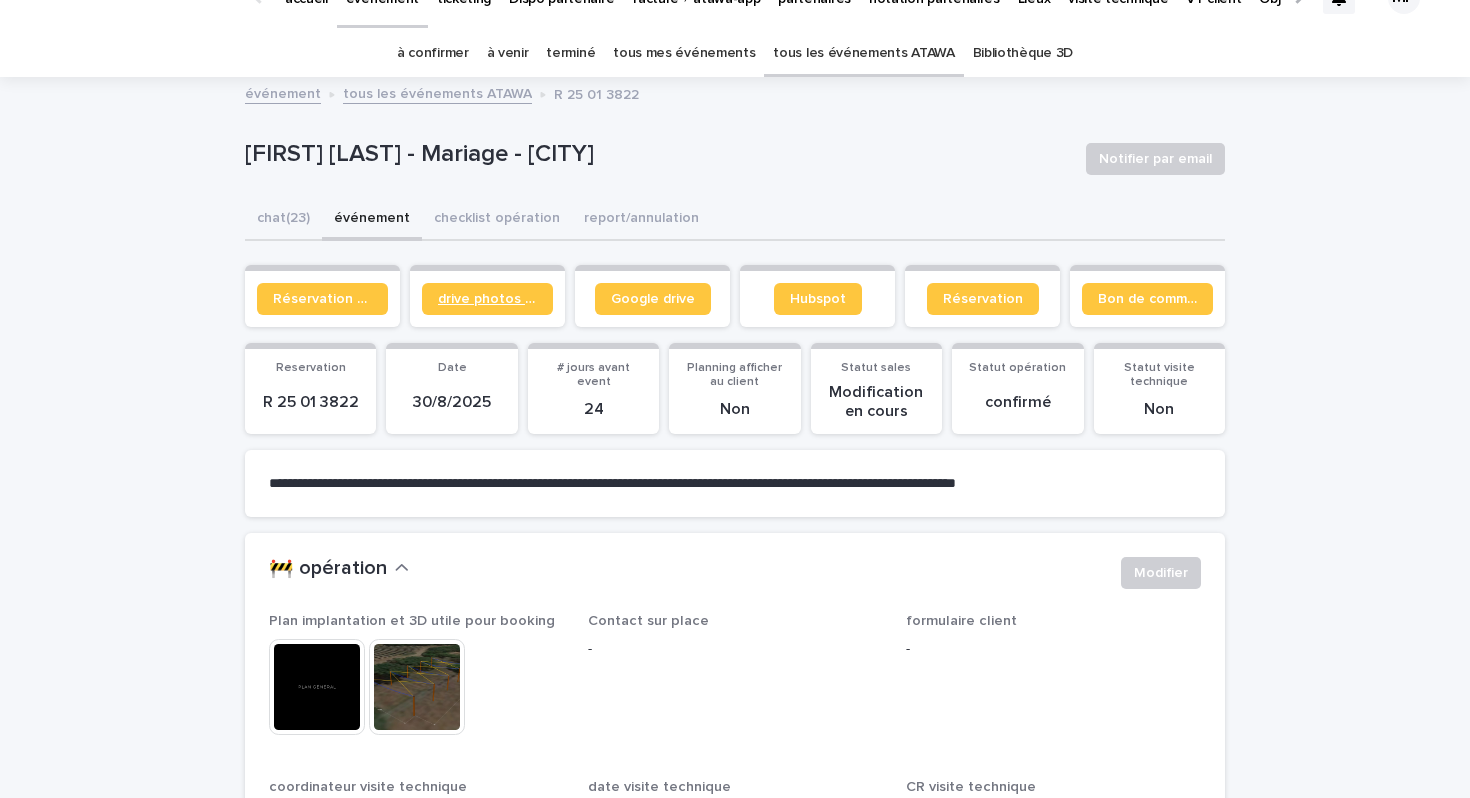 click on "drive photos coordinateur" at bounding box center [487, 299] 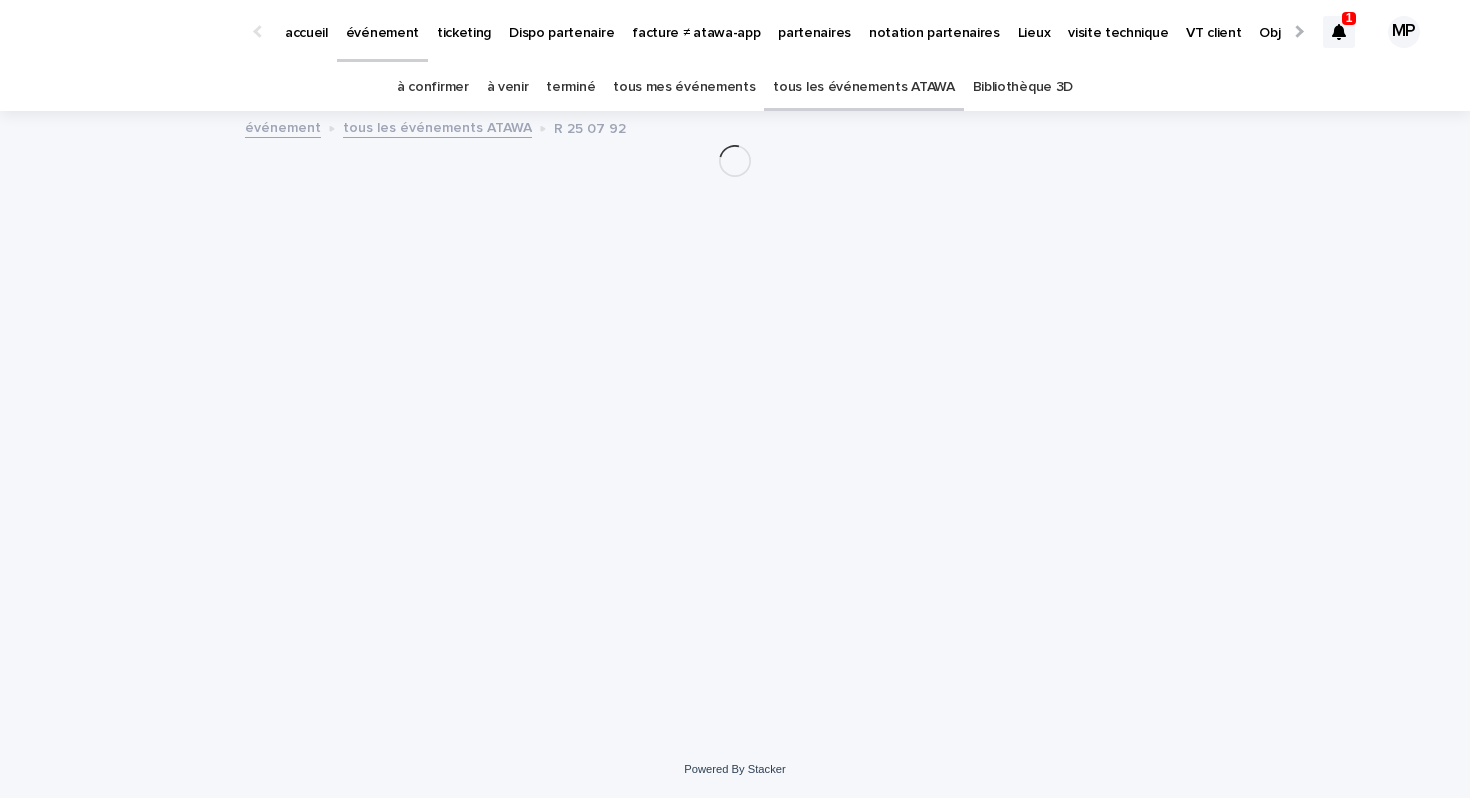 scroll, scrollTop: 0, scrollLeft: 0, axis: both 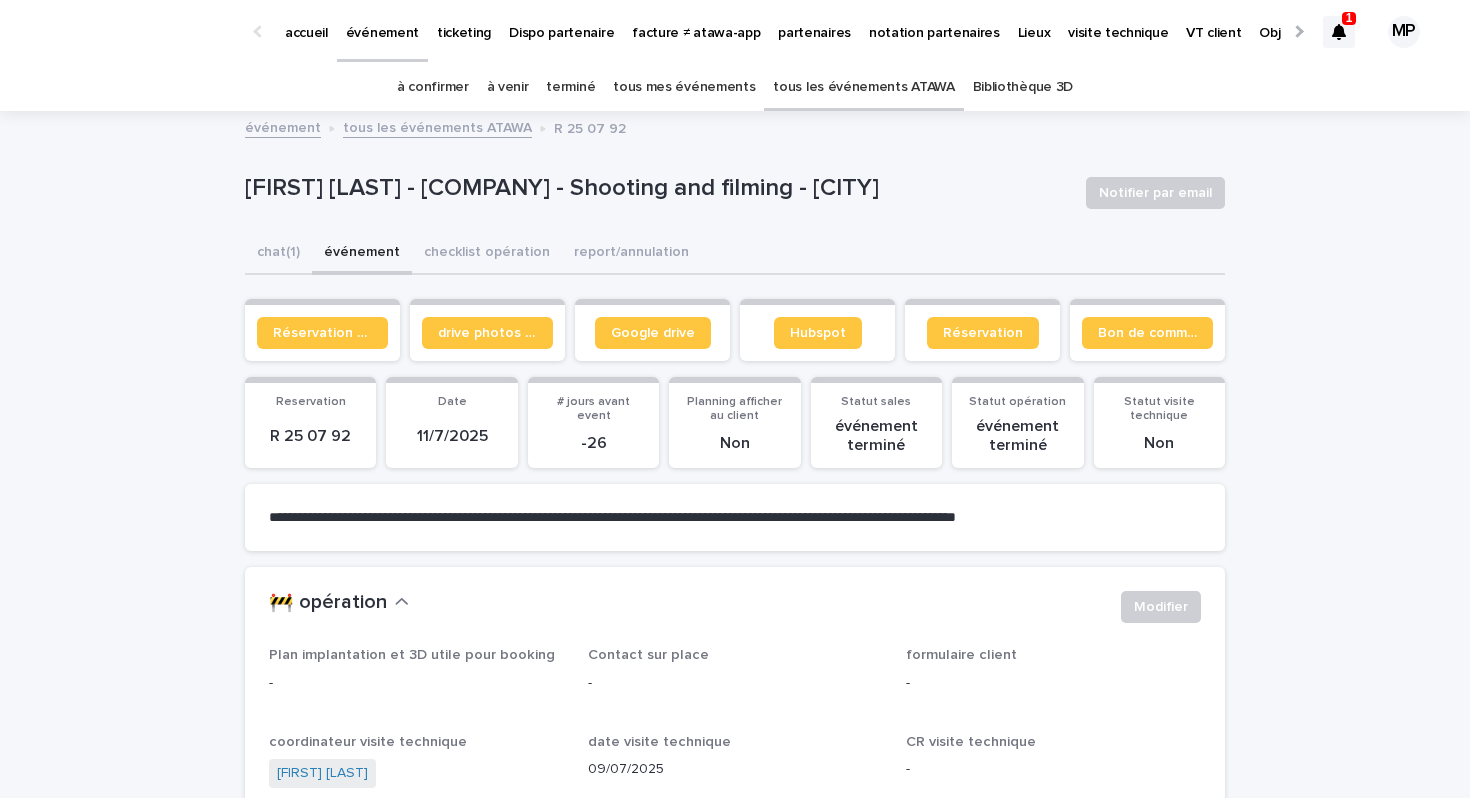 click on "tous les événements ATAWA" at bounding box center [863, 87] 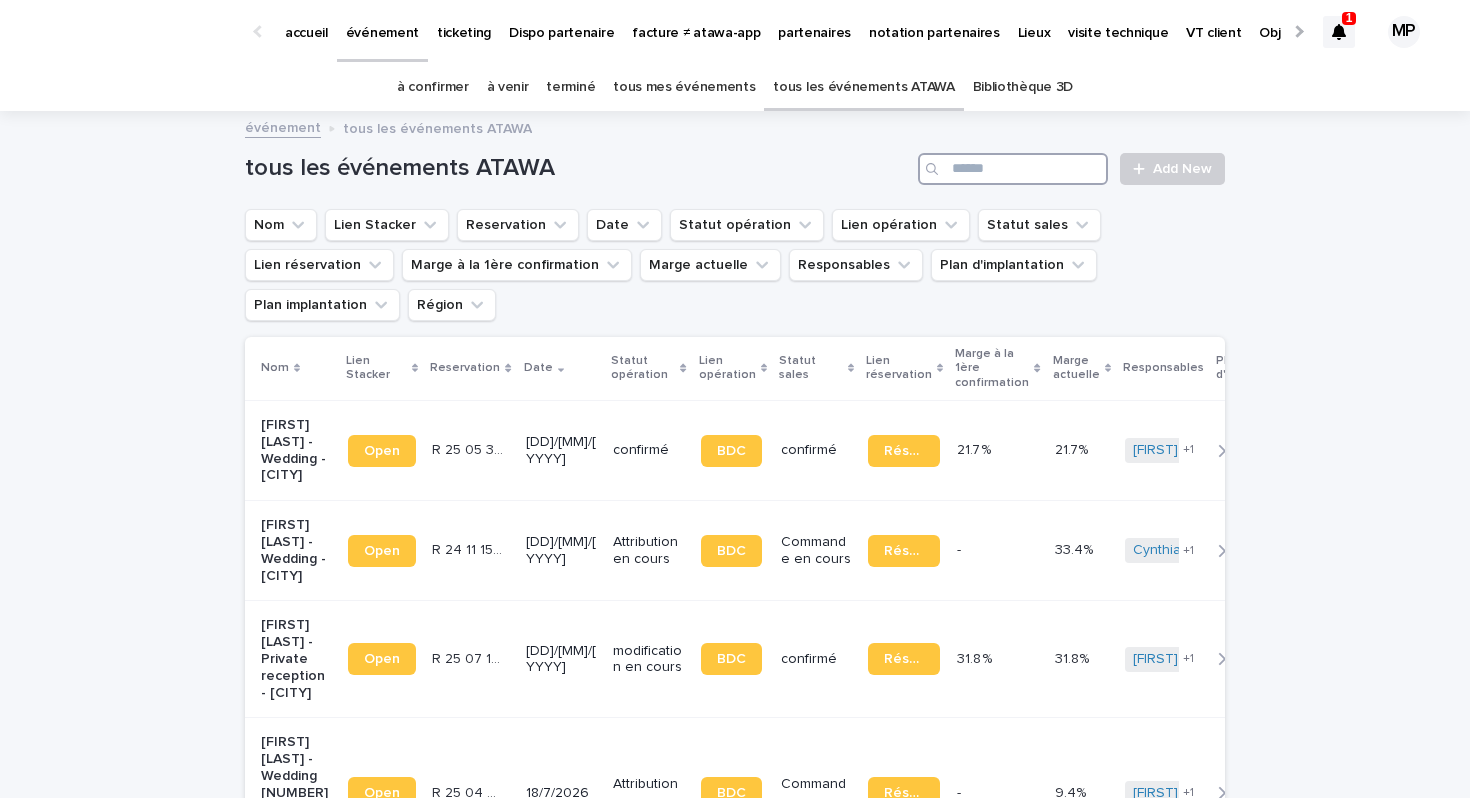 click at bounding box center [1013, 169] 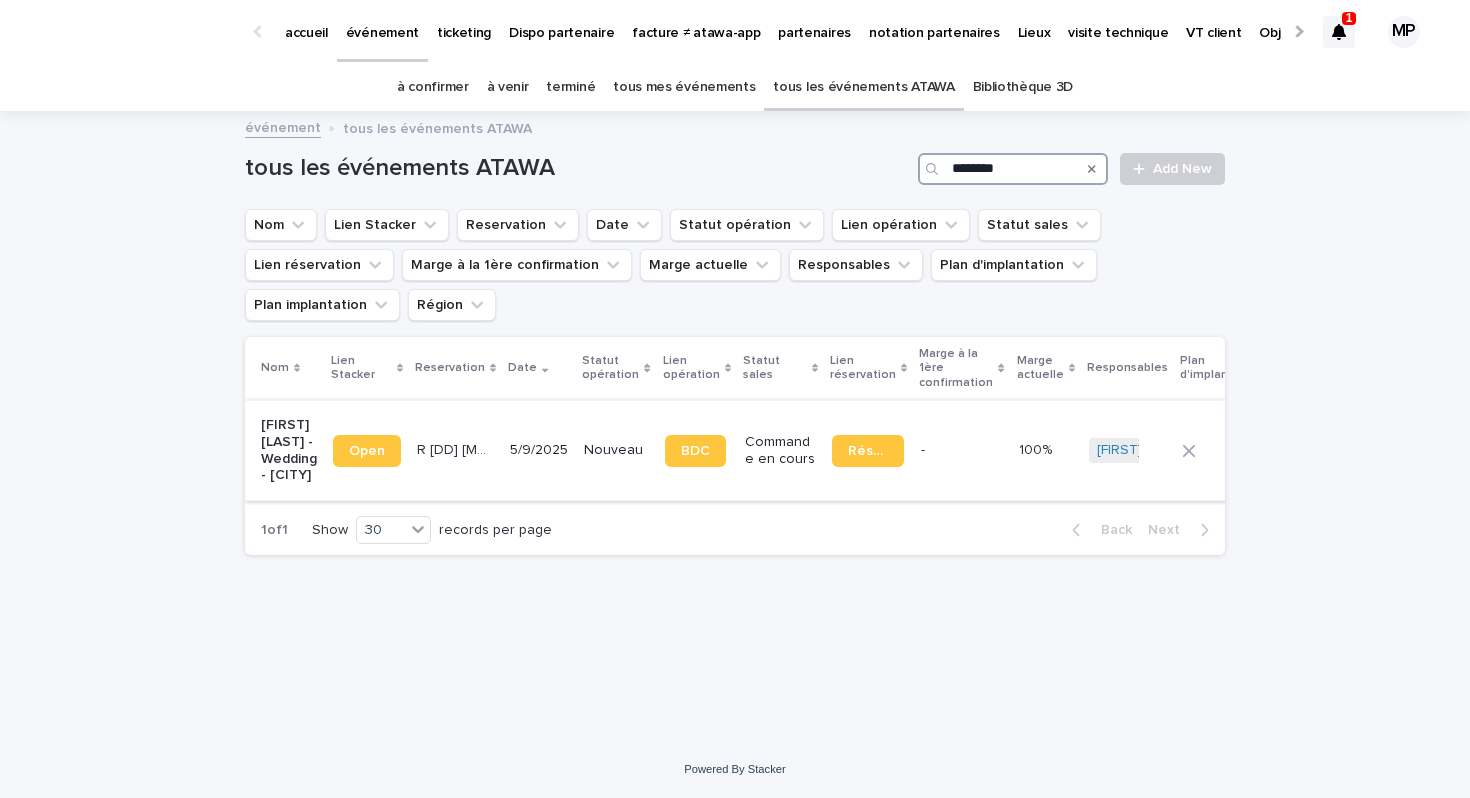 type on "********" 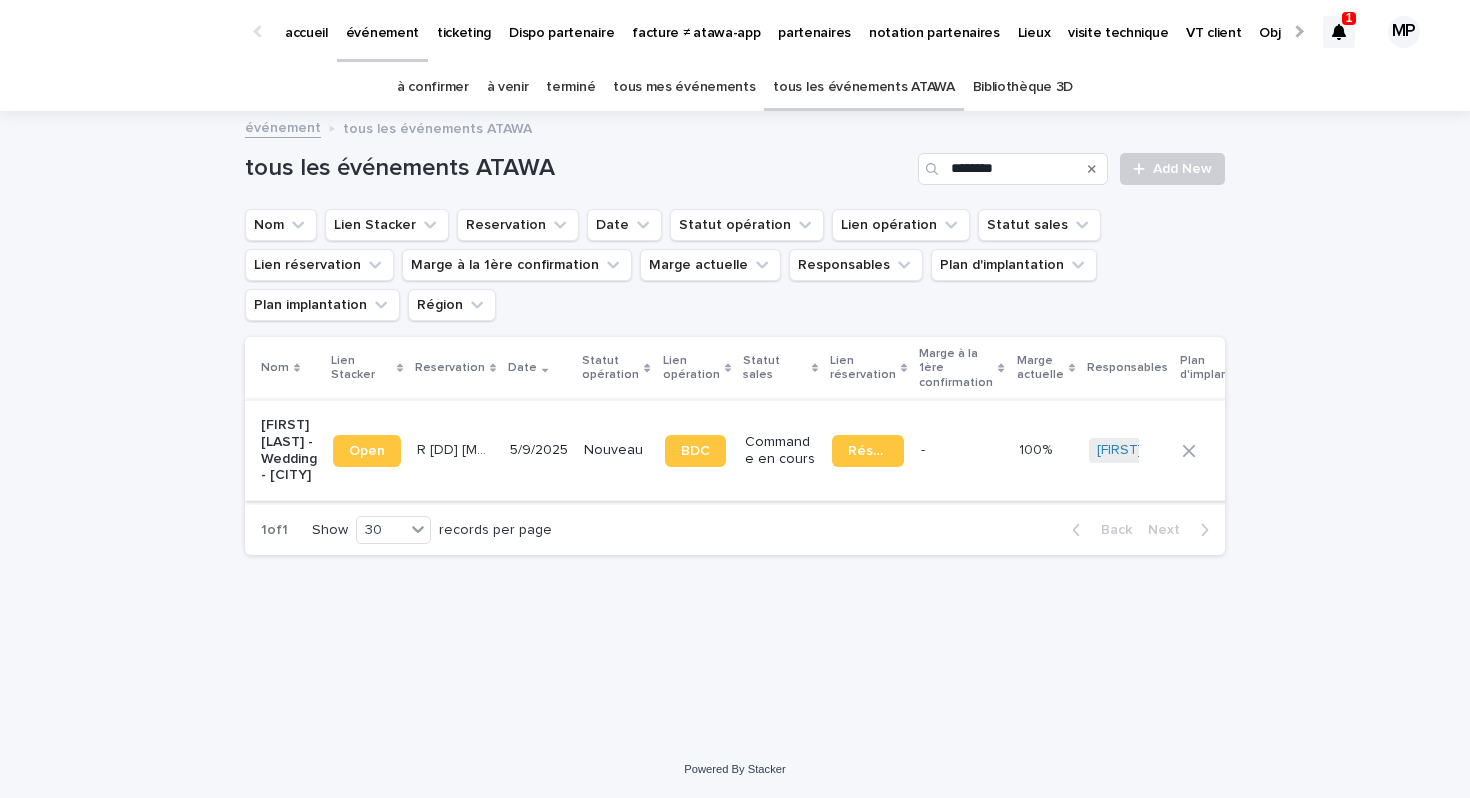 click on "Open" at bounding box center (367, 451) 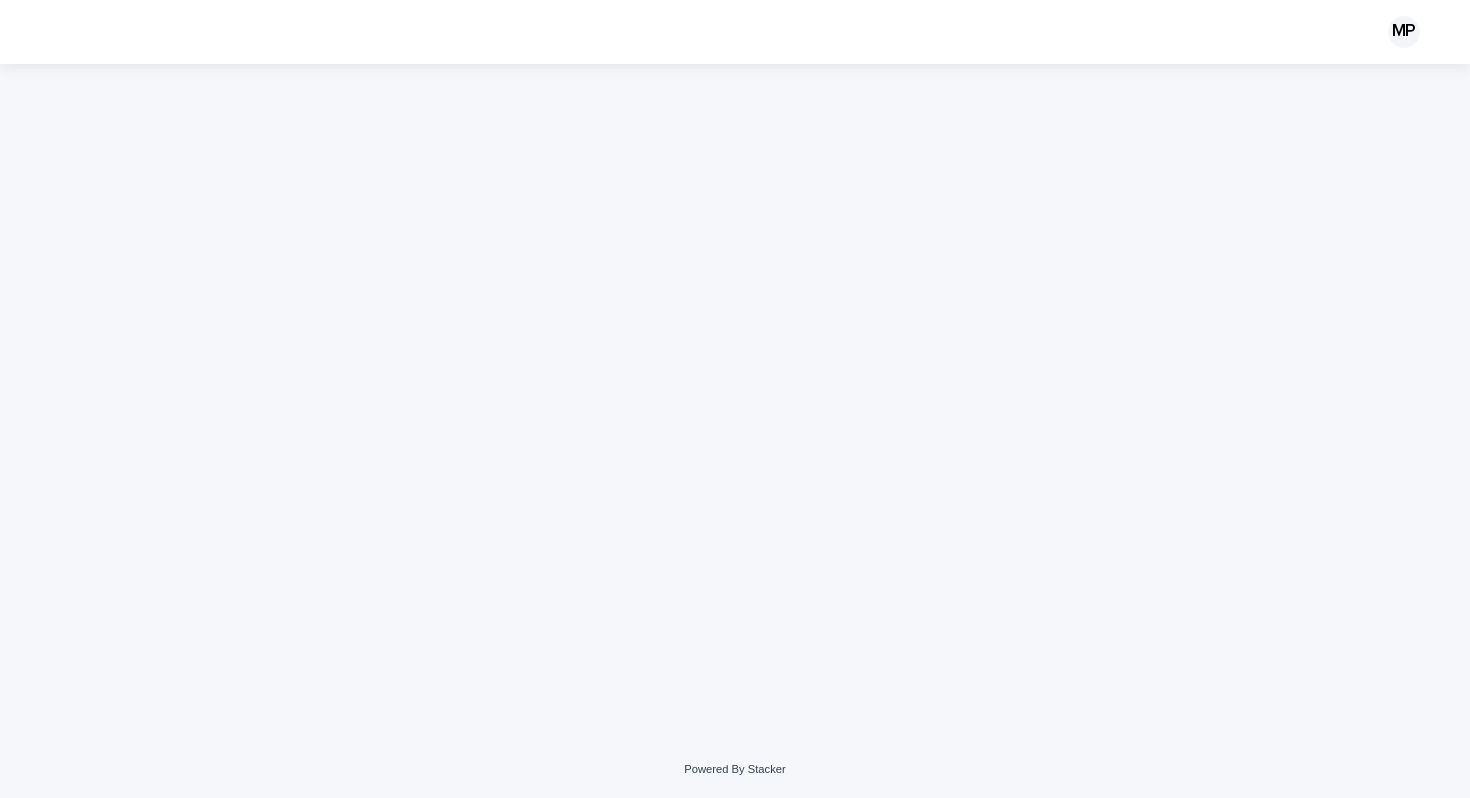 scroll, scrollTop: 0, scrollLeft: 0, axis: both 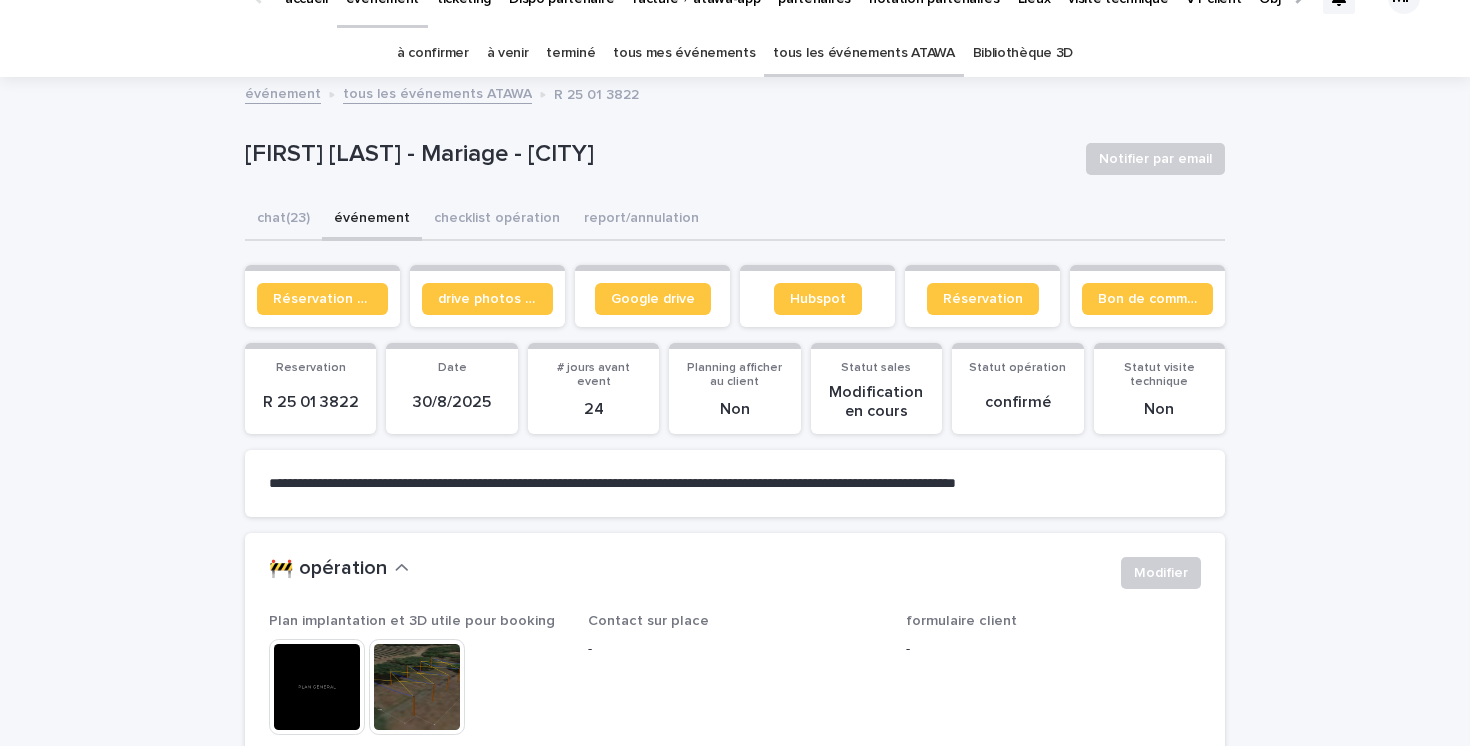 click on "tous les événements ATAWA" at bounding box center (863, 53) 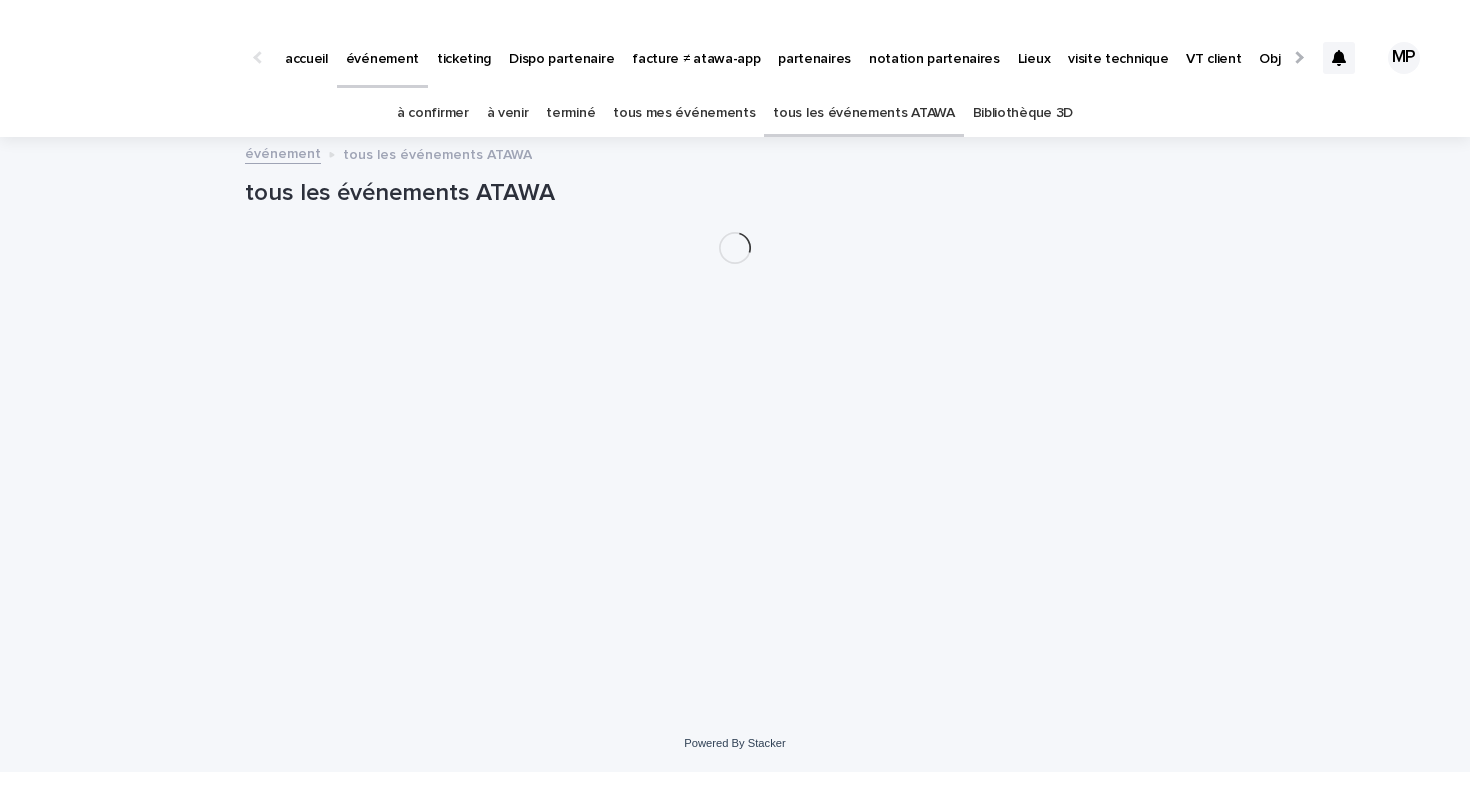 scroll, scrollTop: 0, scrollLeft: 0, axis: both 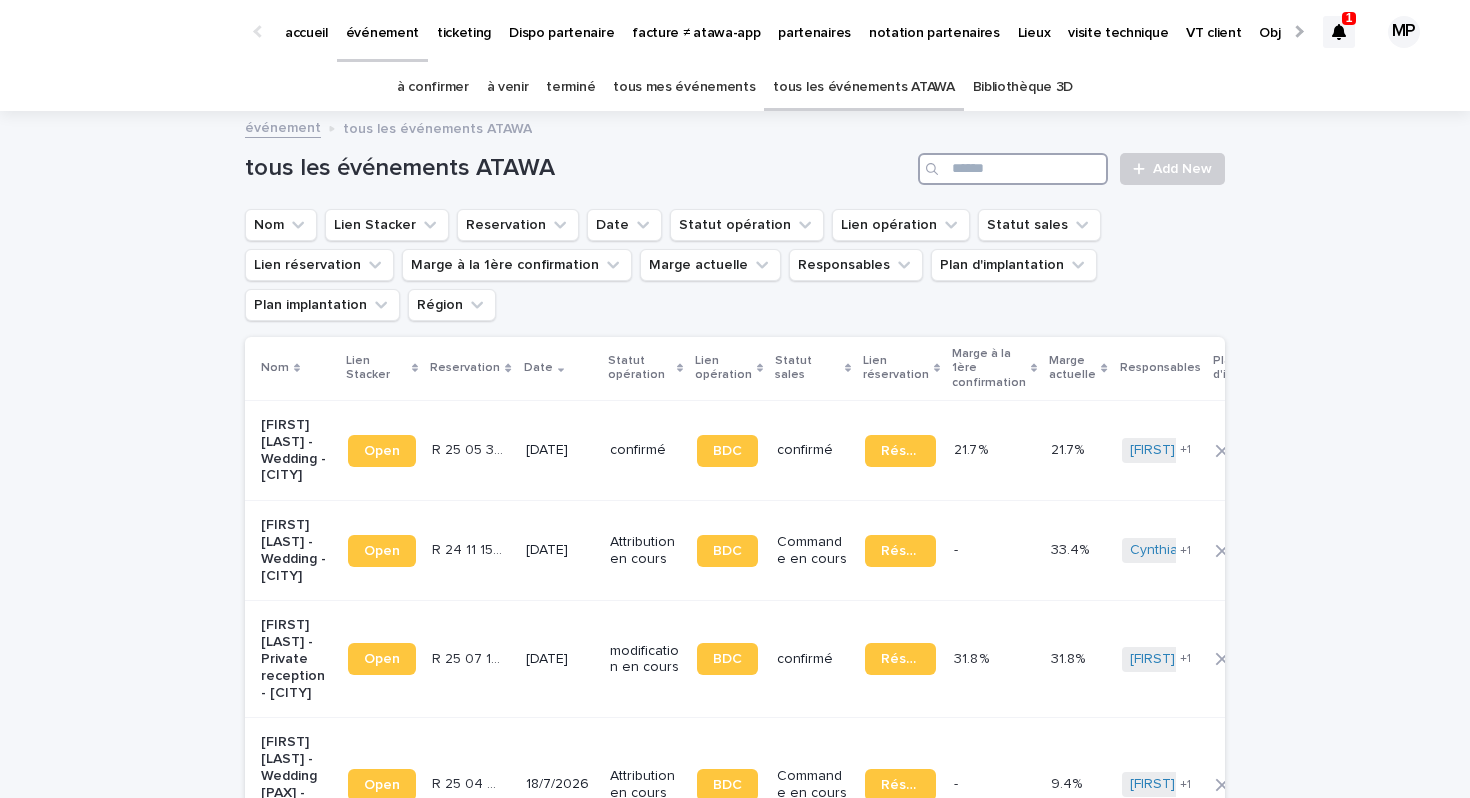 click at bounding box center [1013, 169] 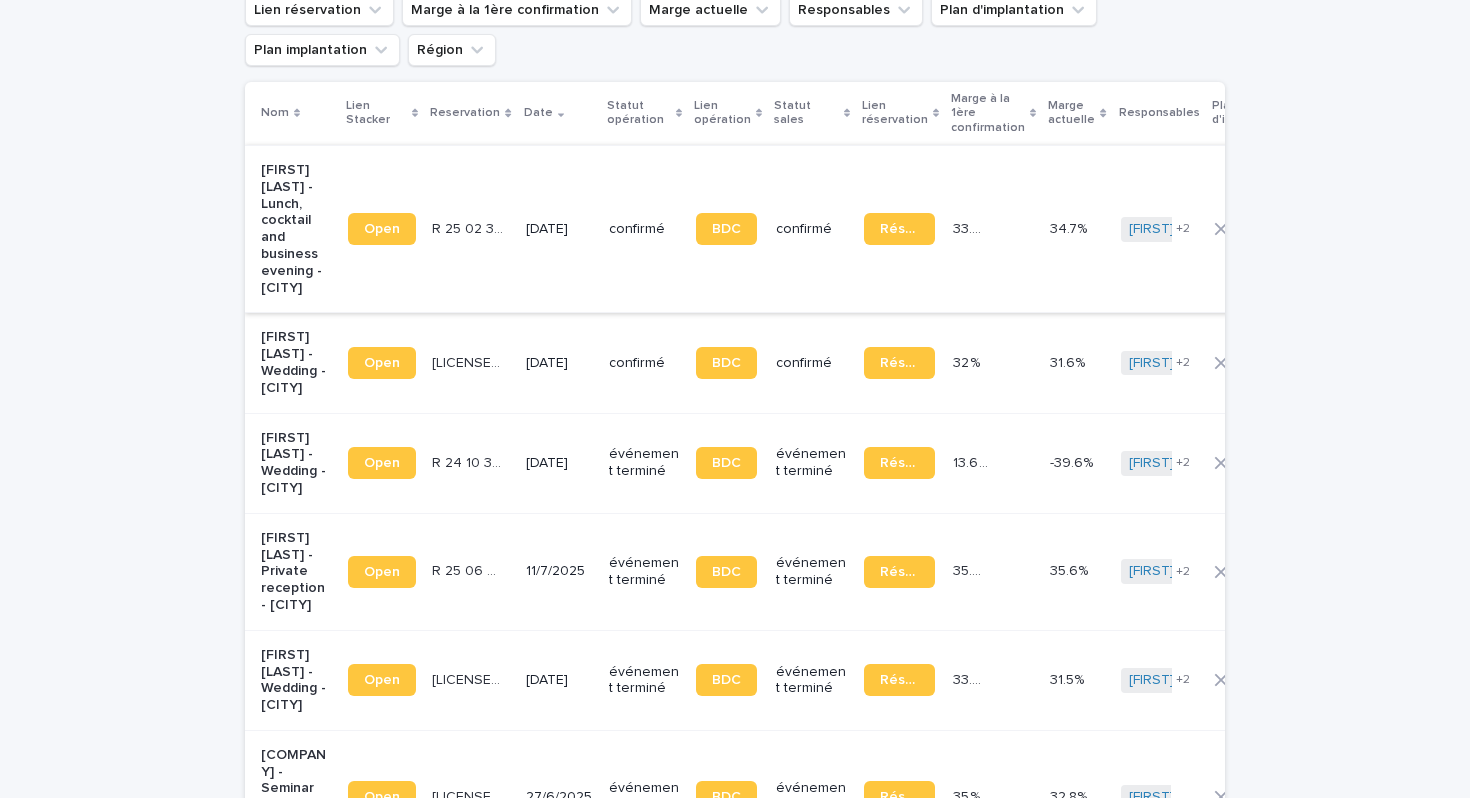 scroll, scrollTop: 261, scrollLeft: 0, axis: vertical 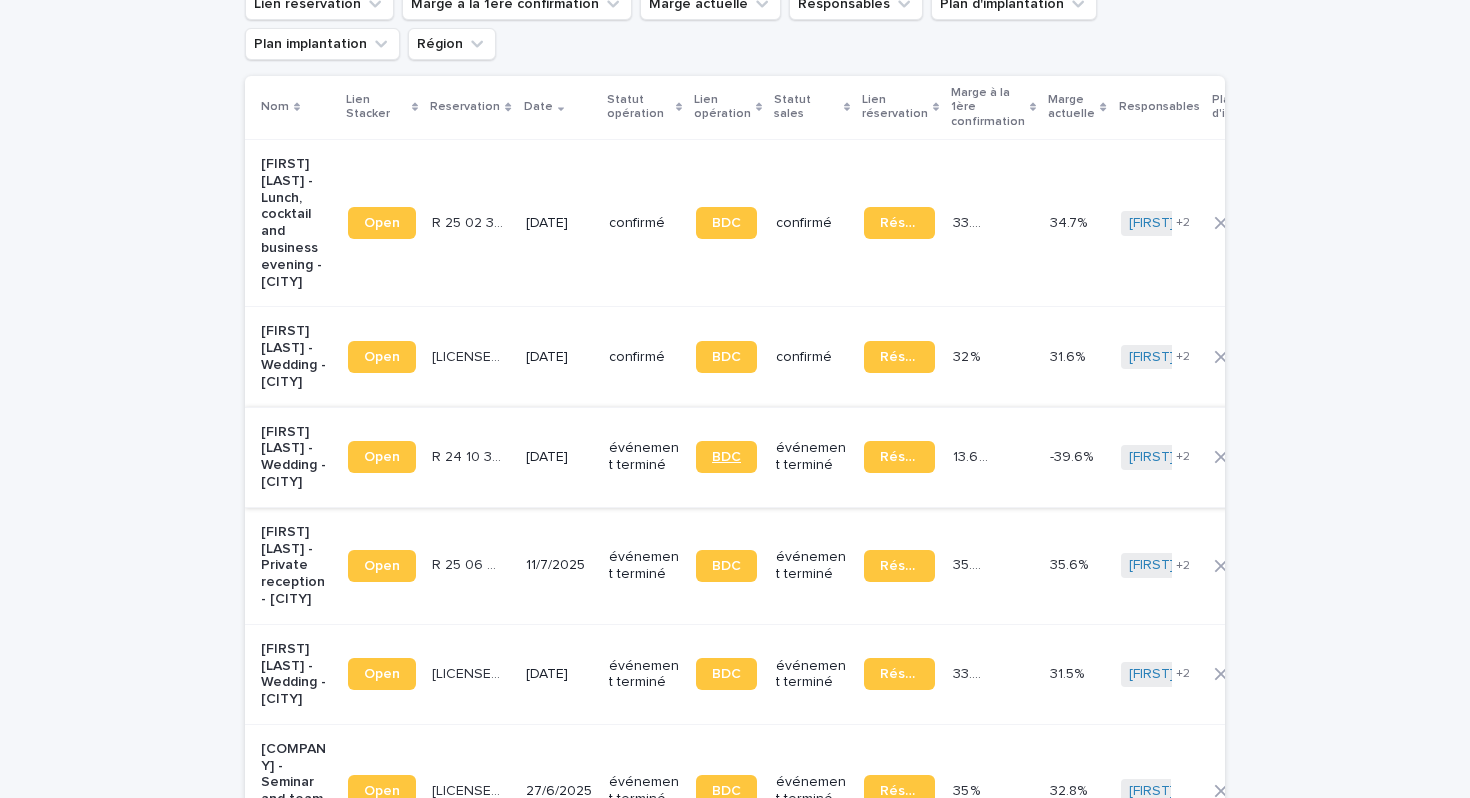 type on "*********" 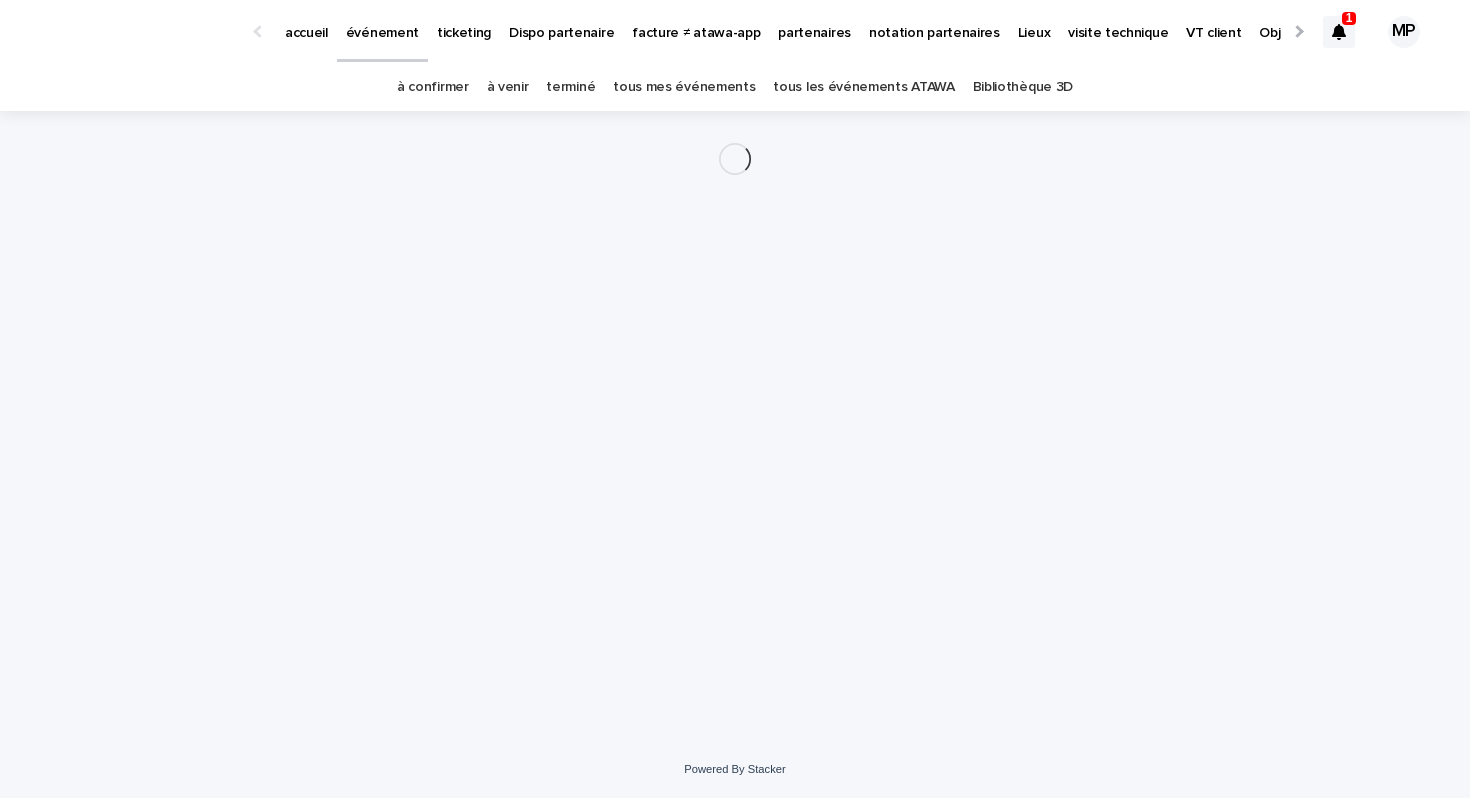 scroll, scrollTop: 0, scrollLeft: 0, axis: both 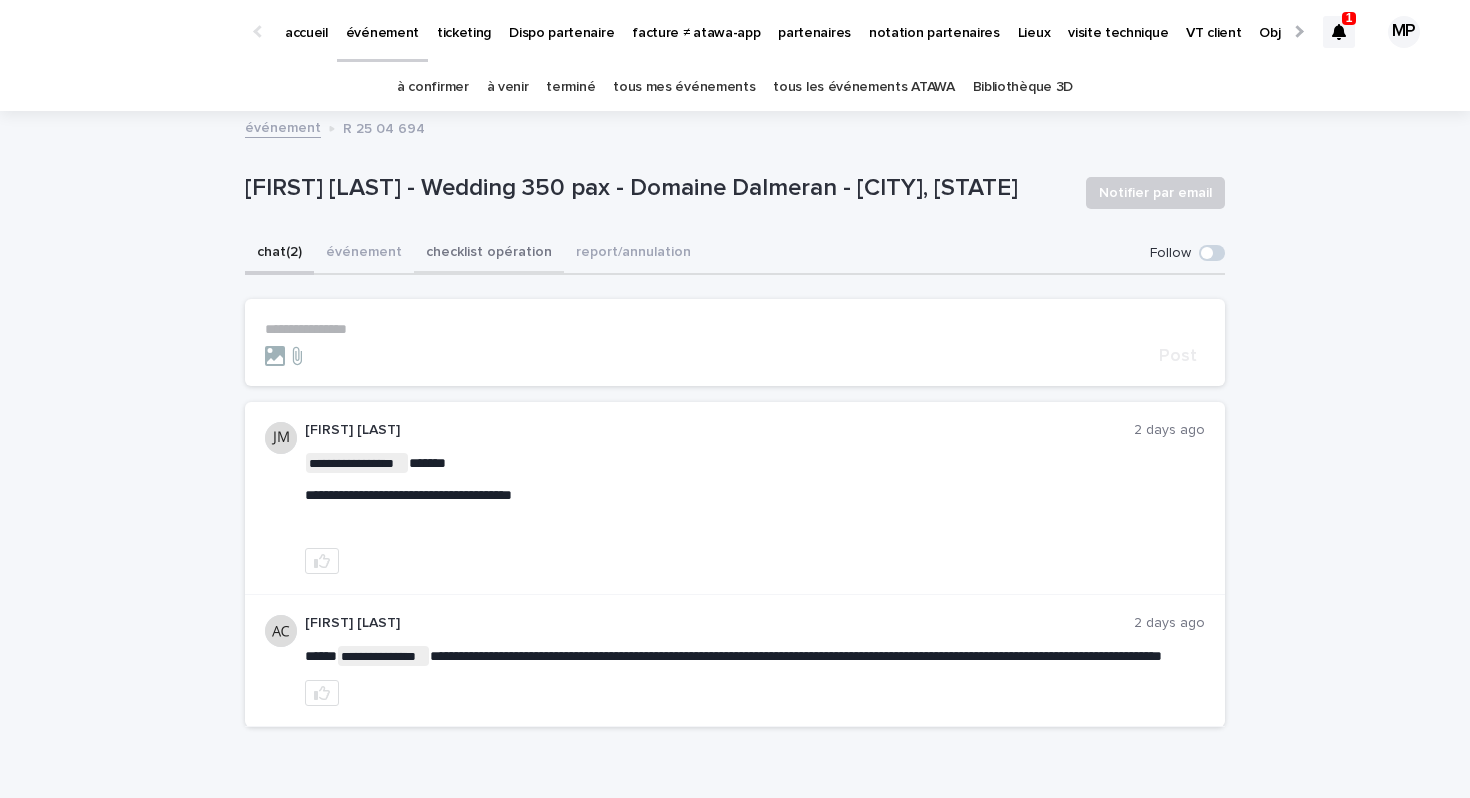 click on "checklist opération" at bounding box center (489, 254) 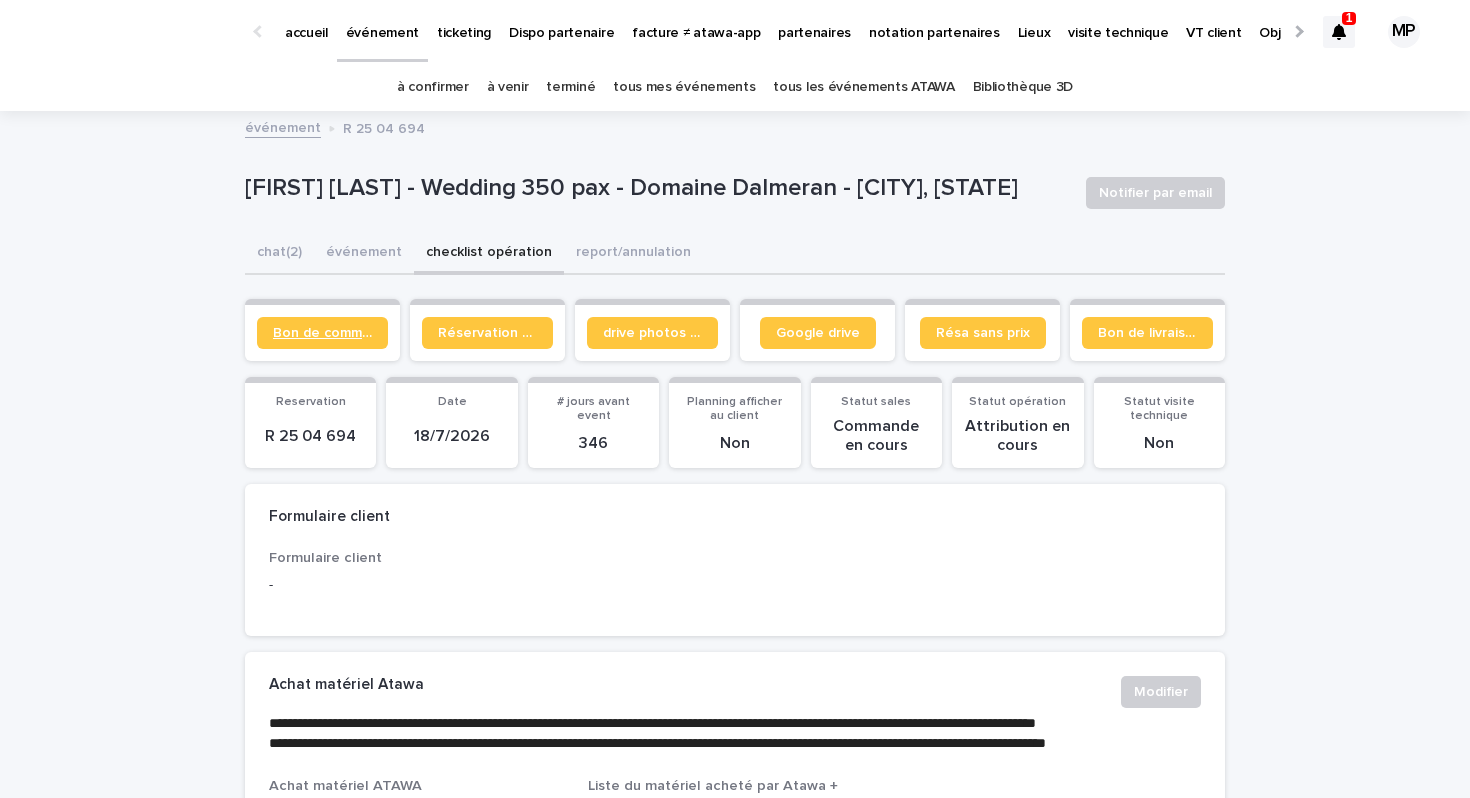 click on "Bon de commande" at bounding box center (322, 333) 